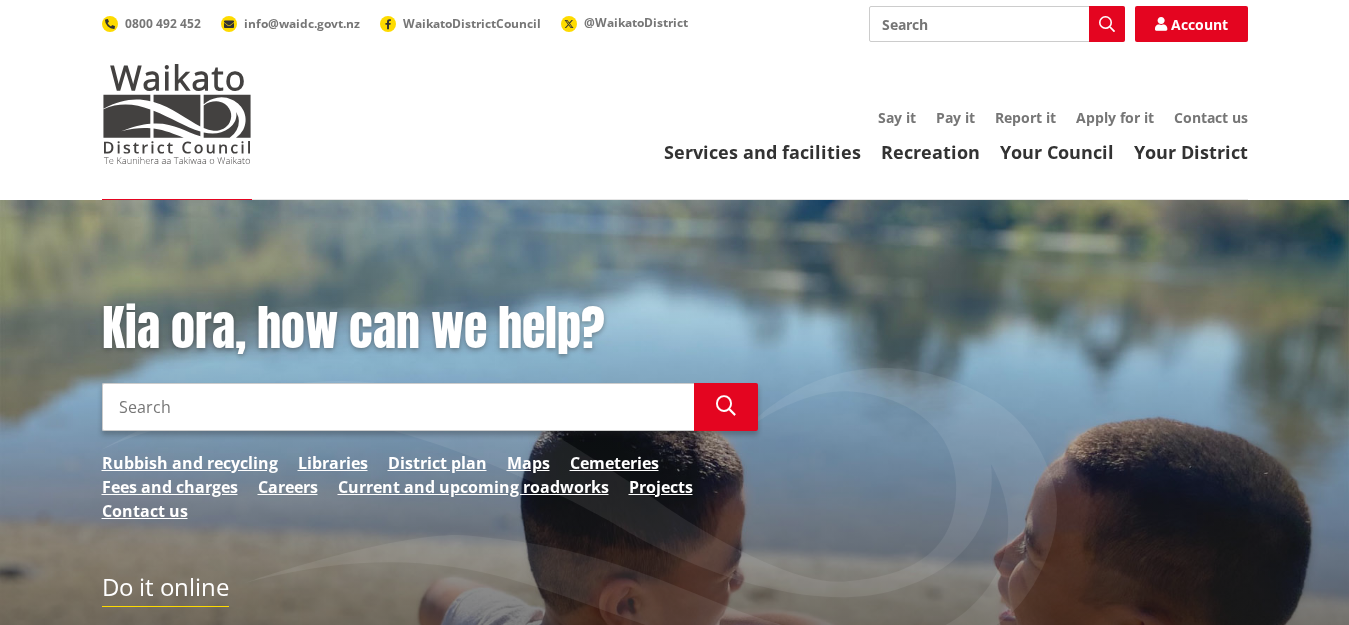 scroll, scrollTop: 0, scrollLeft: 0, axis: both 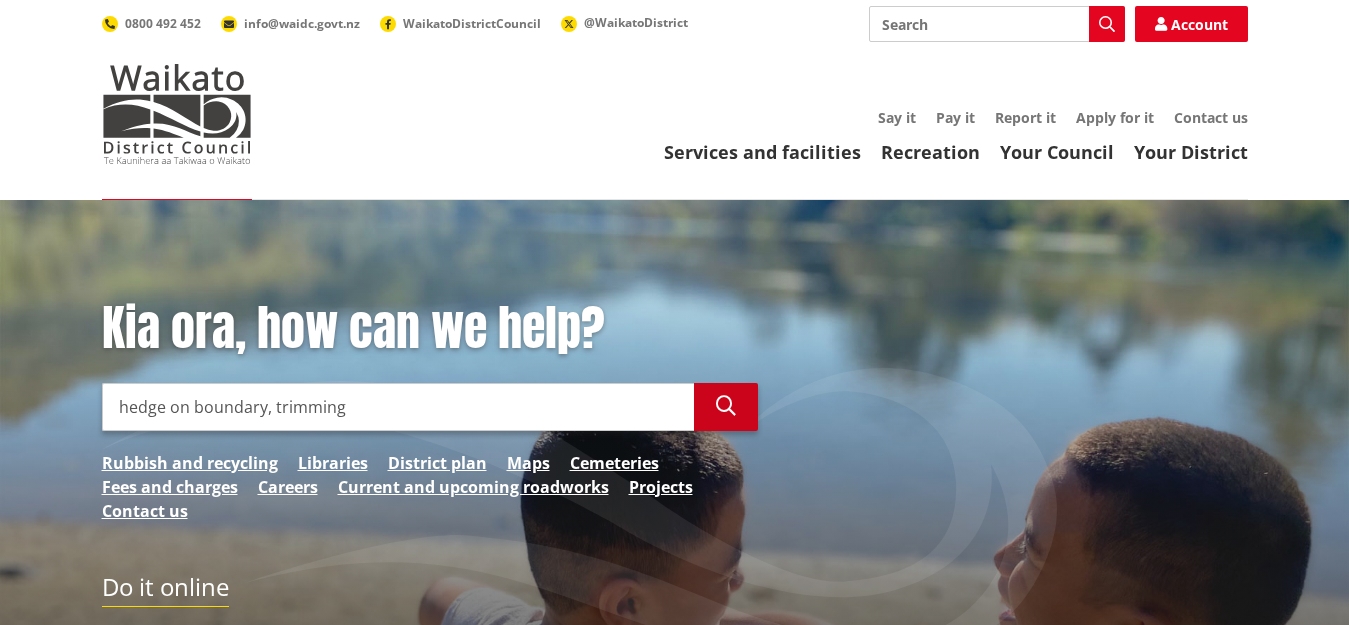 type on "hedge on boundary, trimming" 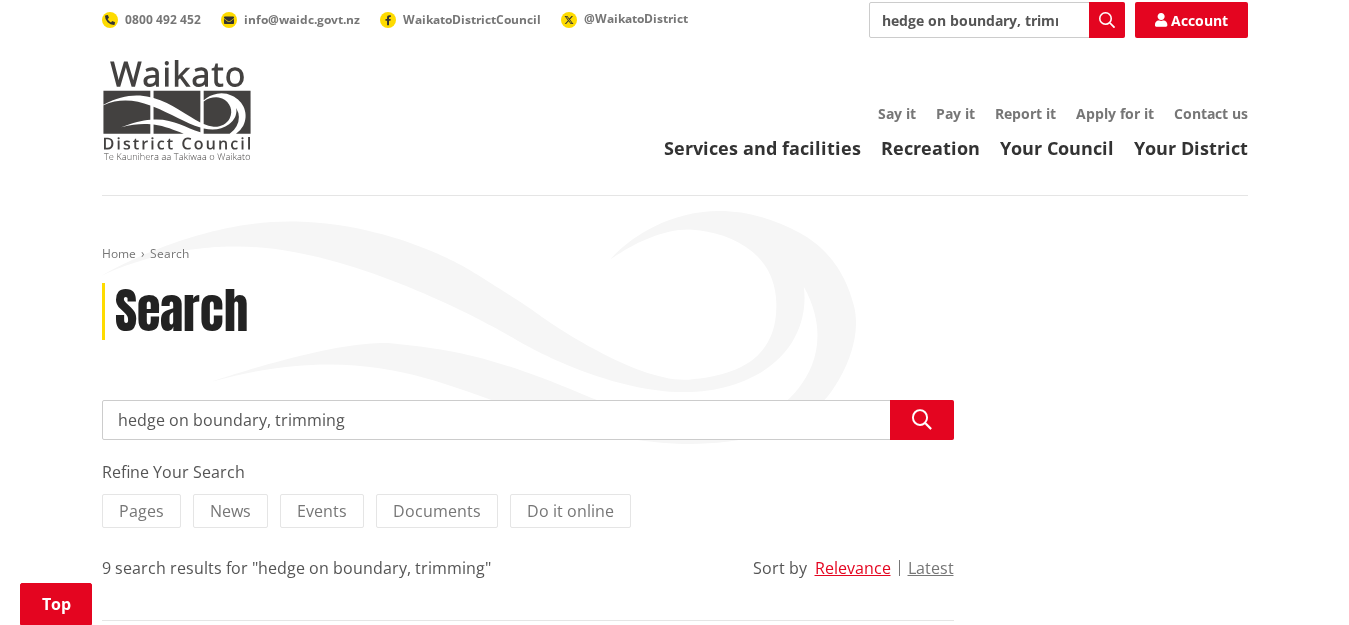 scroll, scrollTop: 0, scrollLeft: 0, axis: both 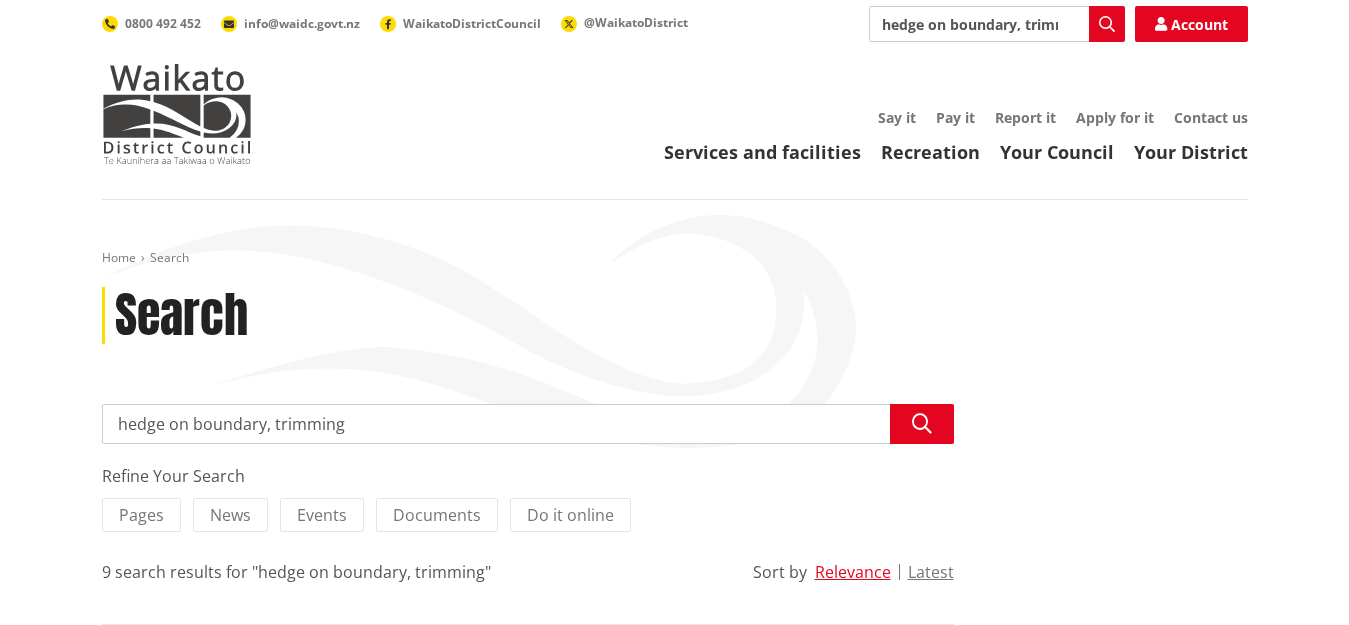 click on "hedge on boundary, trimming" at bounding box center [528, 424] 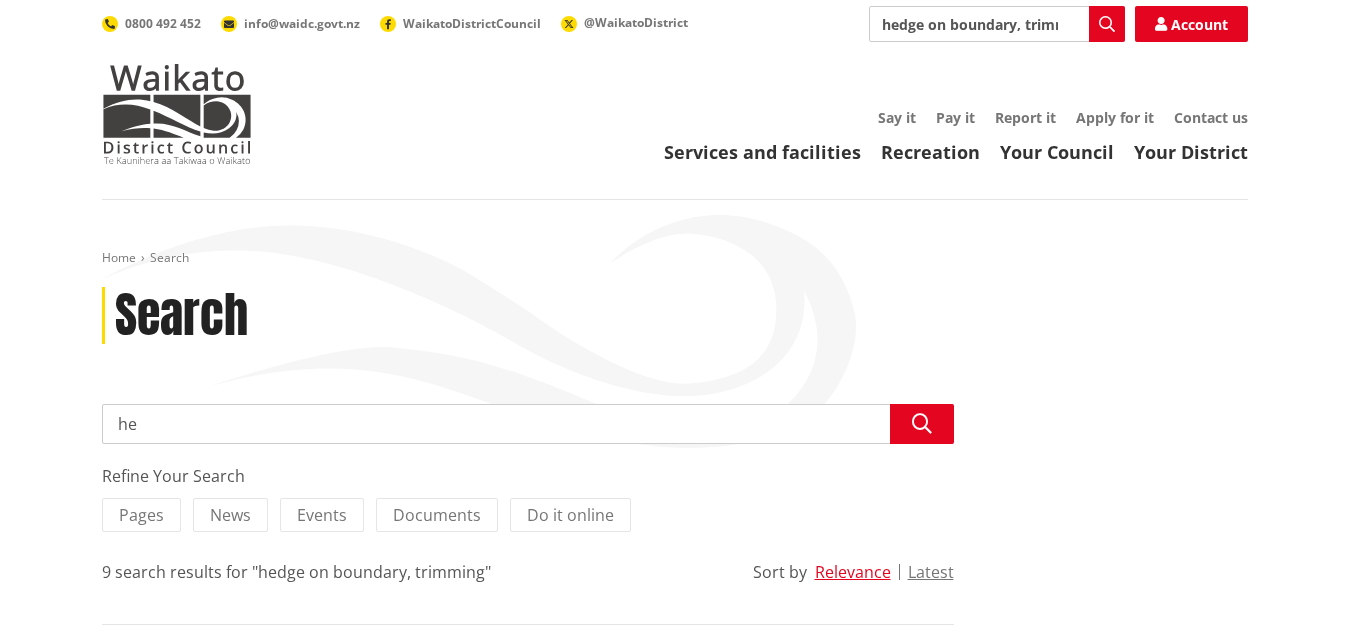 type on "h" 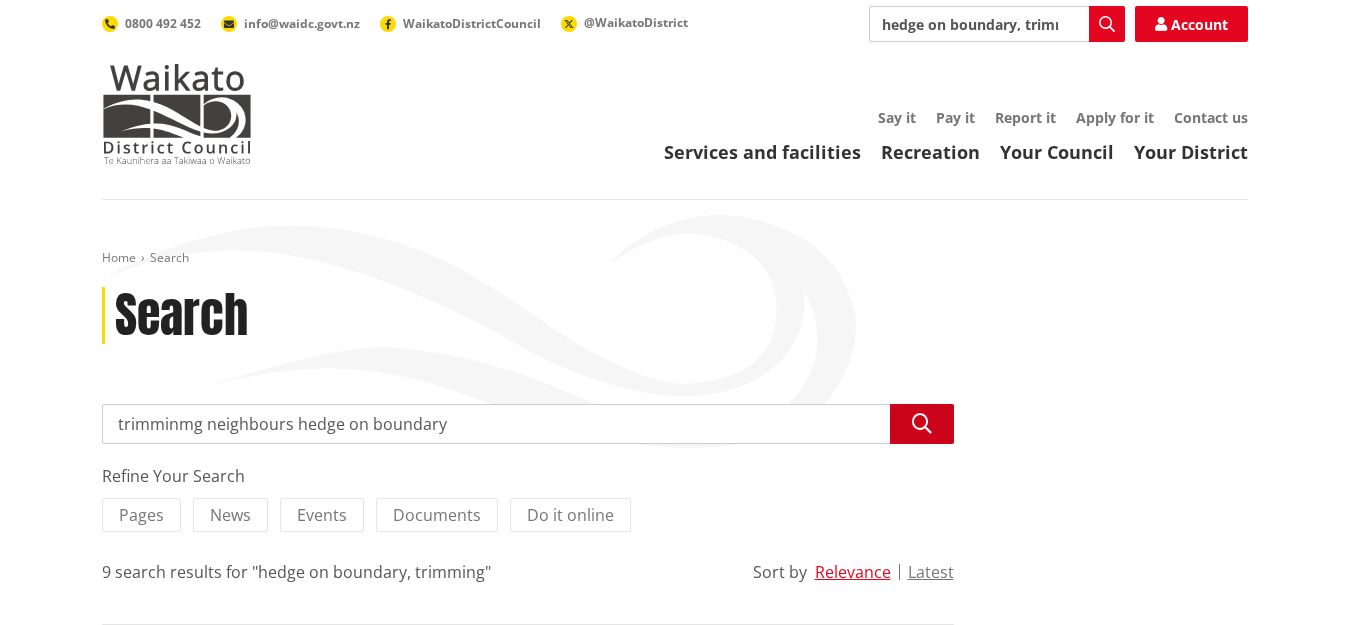 type on "trimminmg neighbours hedge on boundary" 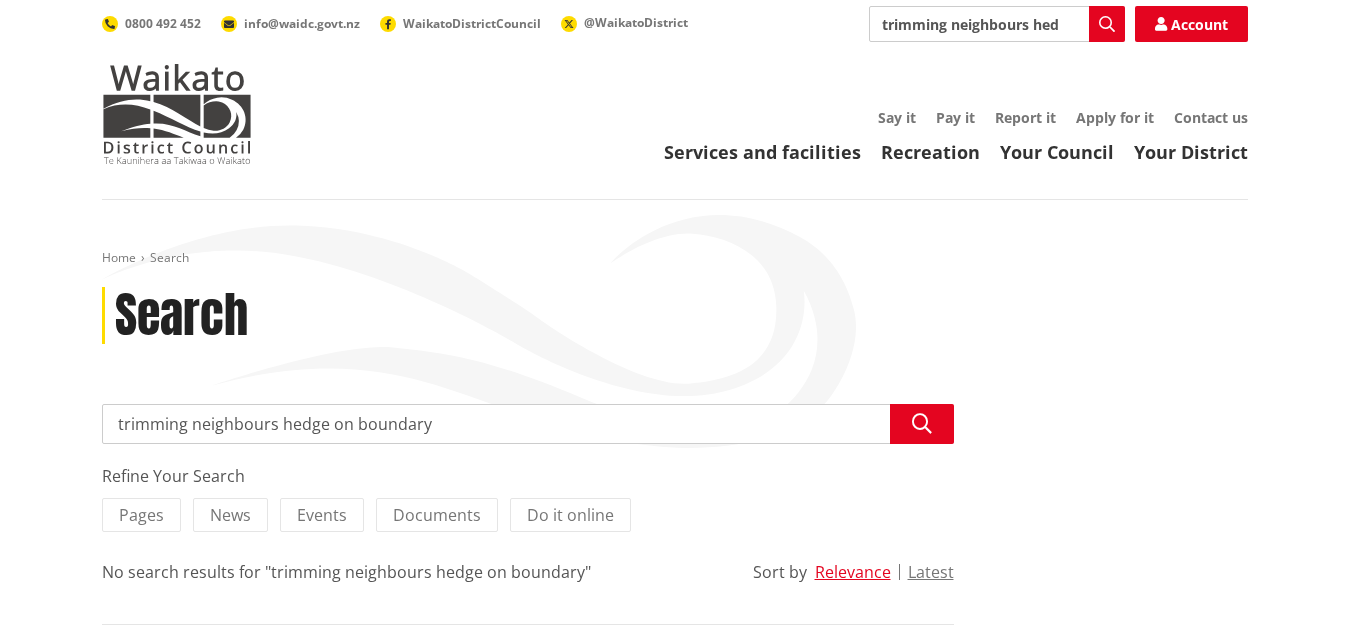 scroll, scrollTop: 0, scrollLeft: 0, axis: both 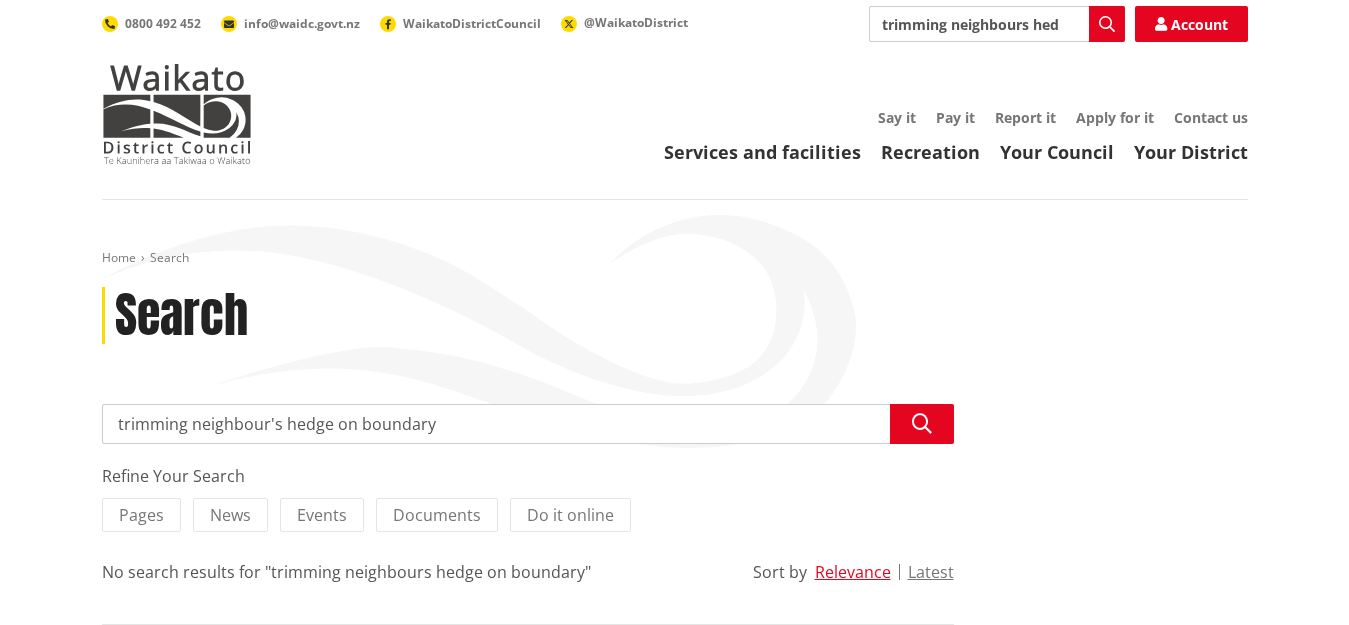 click on "trimming neighbour's hedge on boundary" at bounding box center (528, 424) 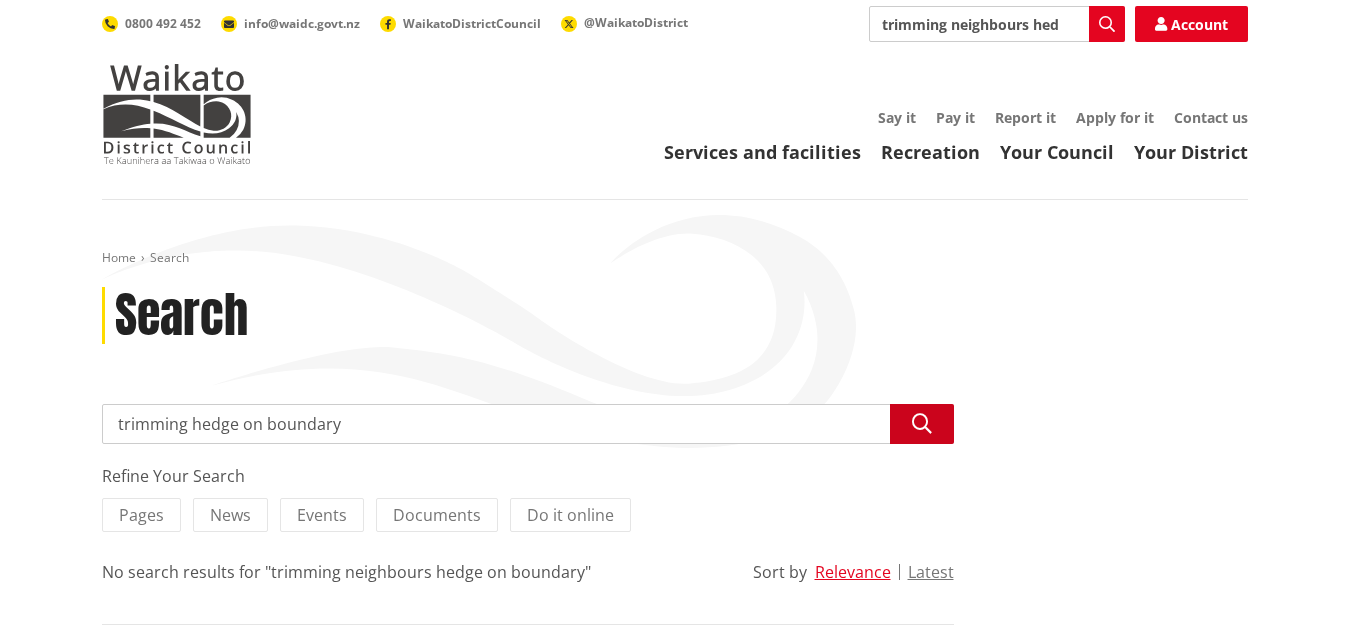 type on "trimming hedge on boundary" 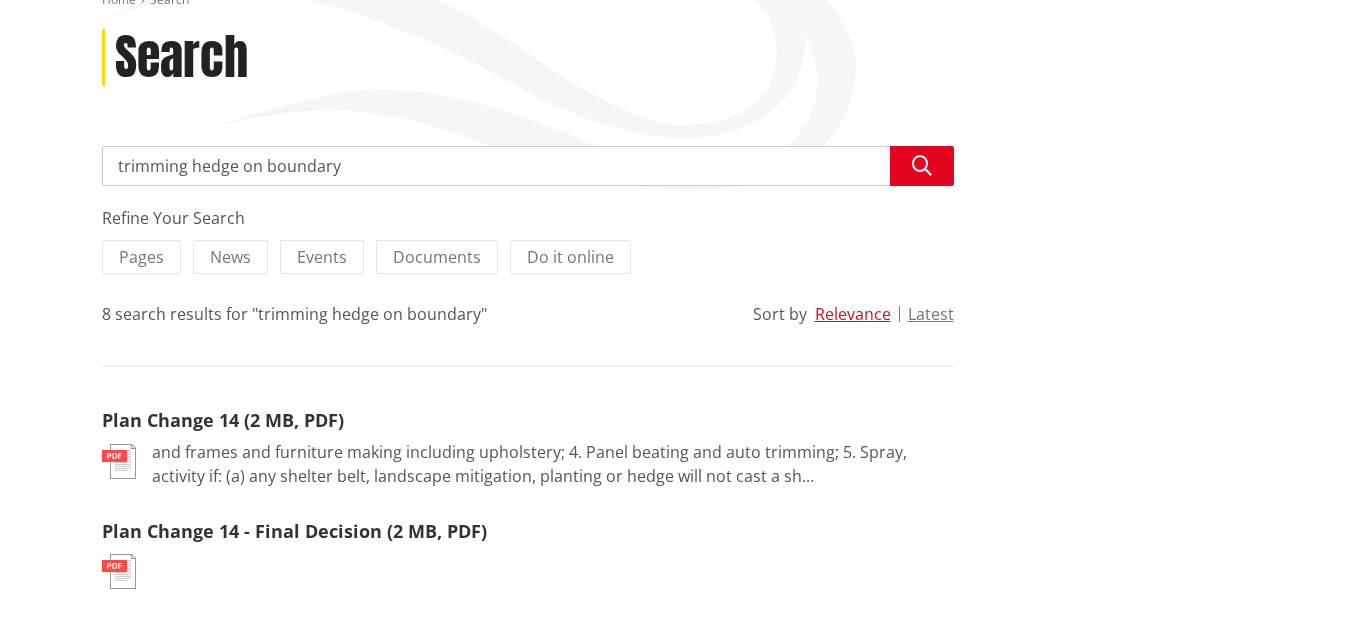 scroll, scrollTop: 300, scrollLeft: 0, axis: vertical 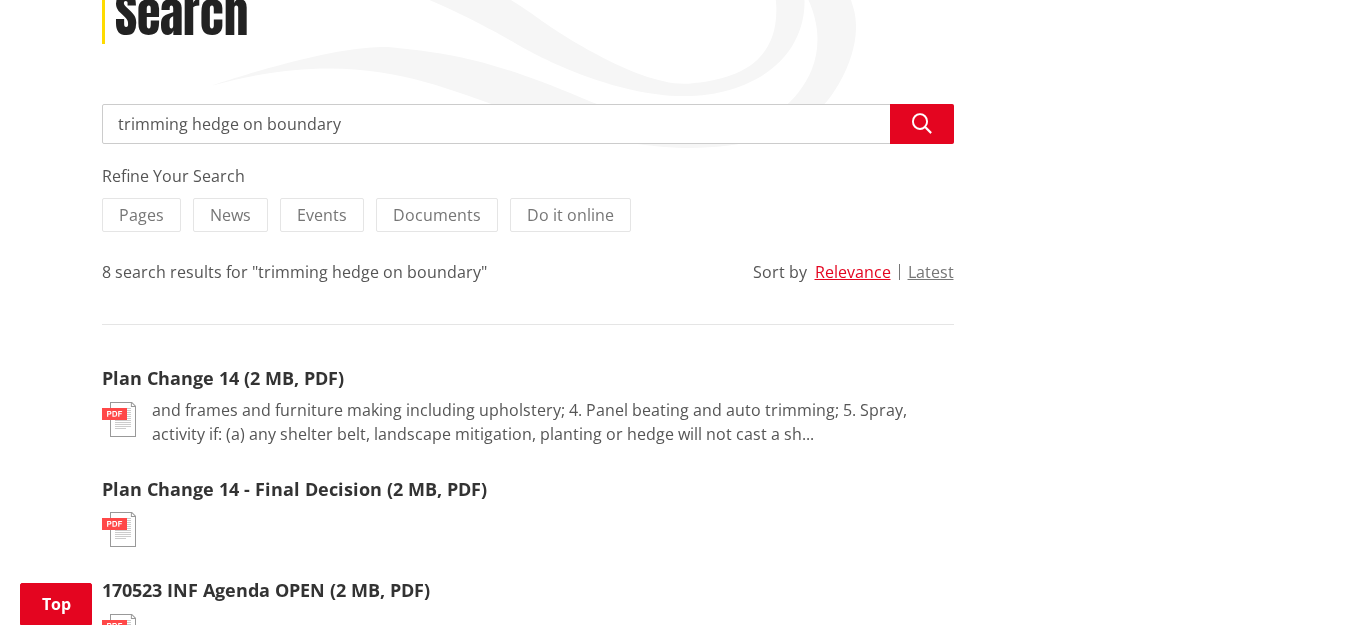click at bounding box center [119, 419] 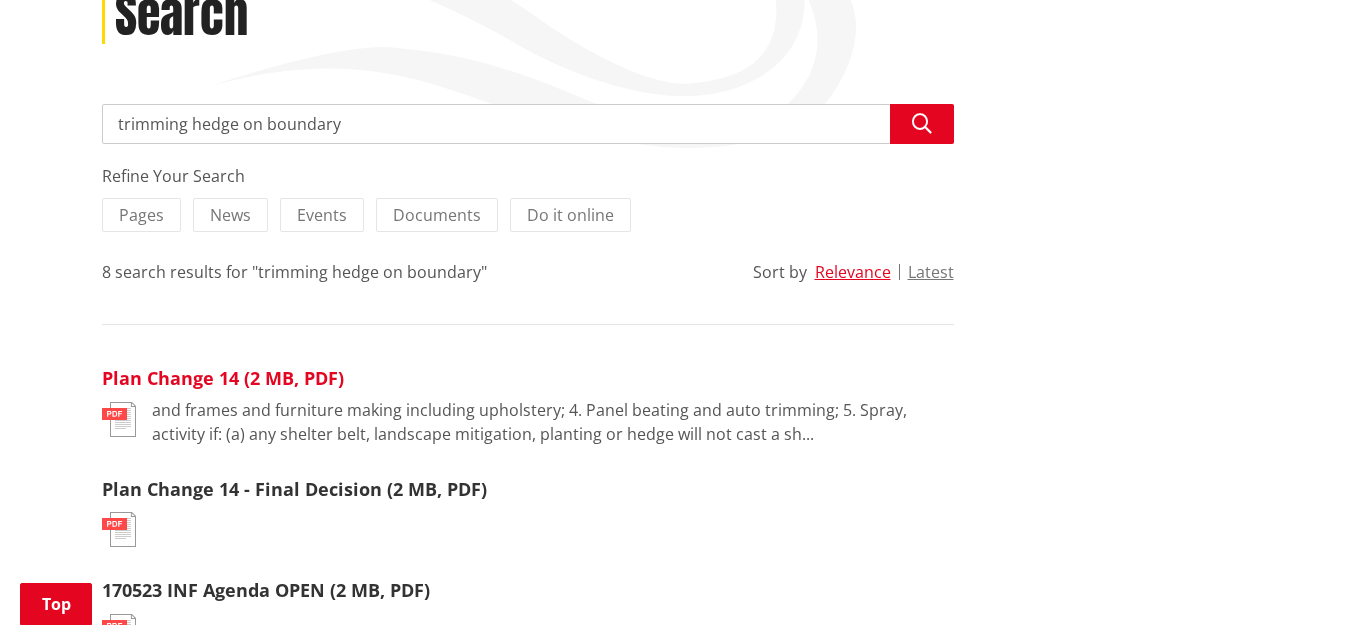 click on "Plan Change 14 (2 MB, PDF)" at bounding box center [223, 378] 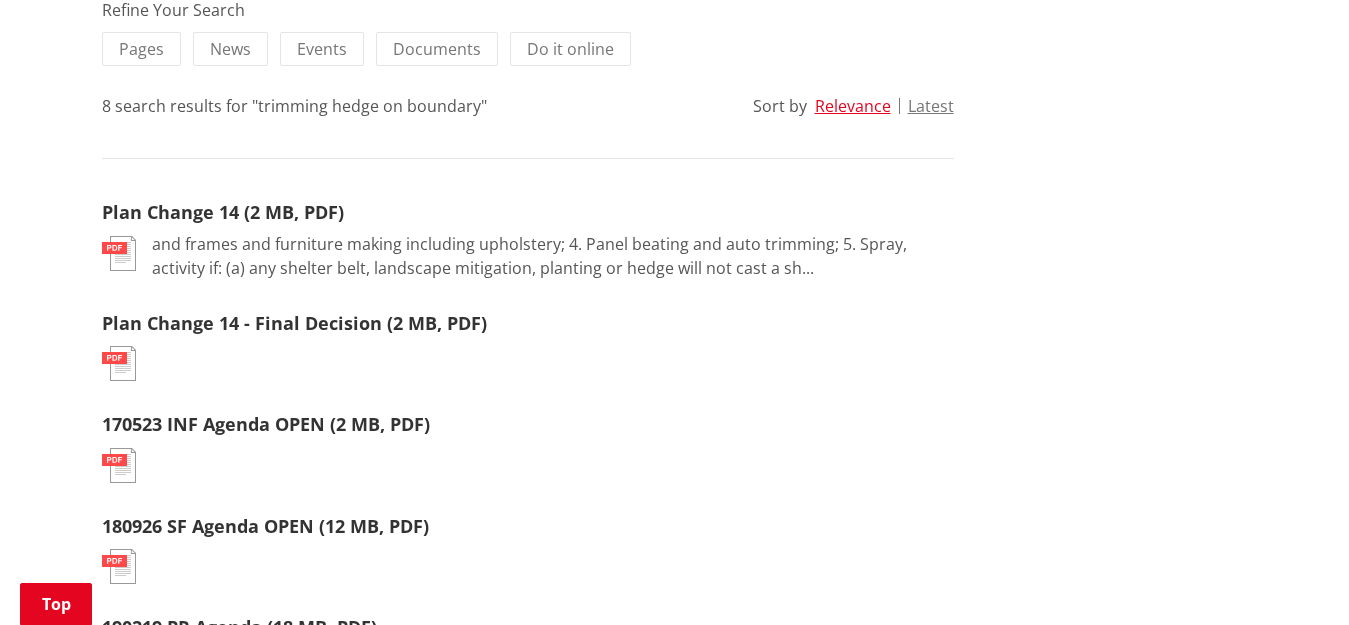 scroll, scrollTop: 500, scrollLeft: 0, axis: vertical 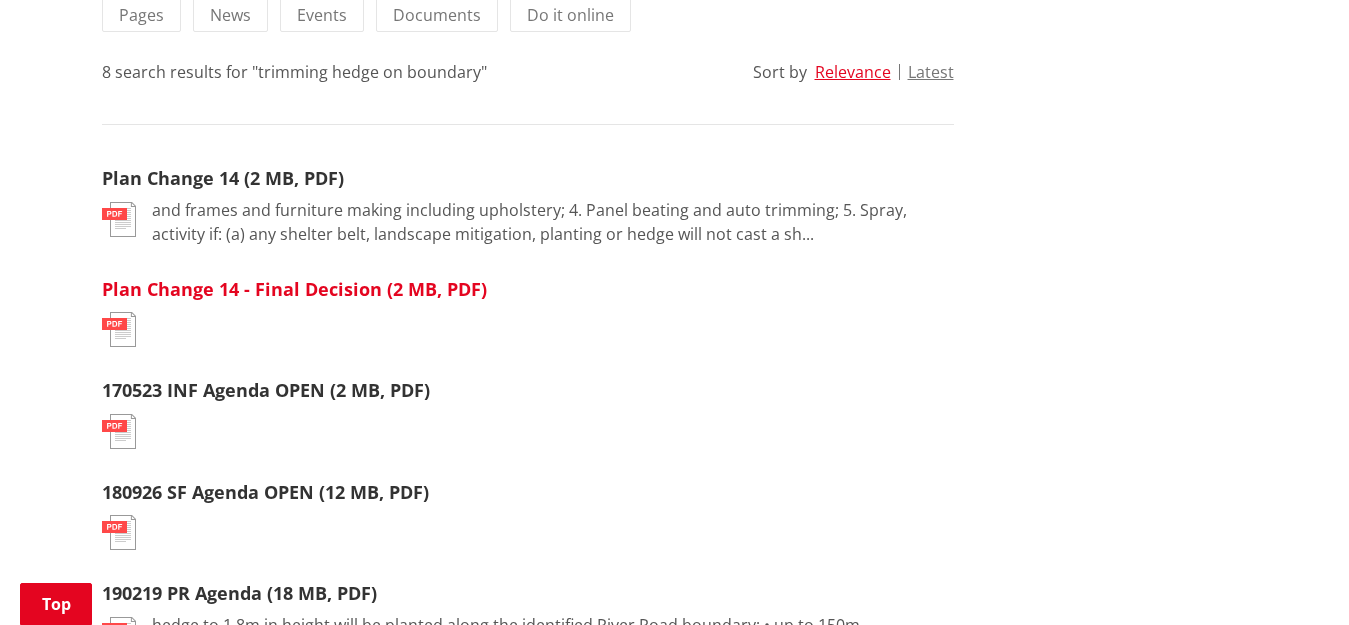 click on "Plan Change 14 - Final Decision (2 MB, PDF)" at bounding box center [294, 289] 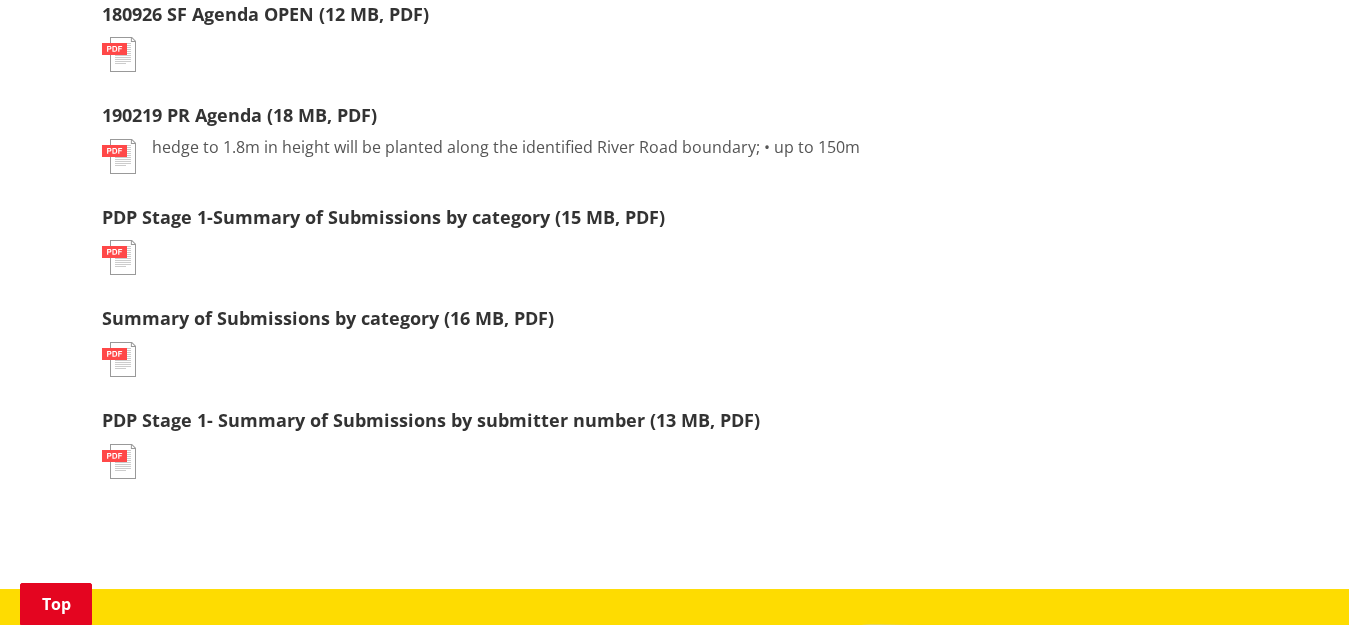 scroll, scrollTop: 1000, scrollLeft: 0, axis: vertical 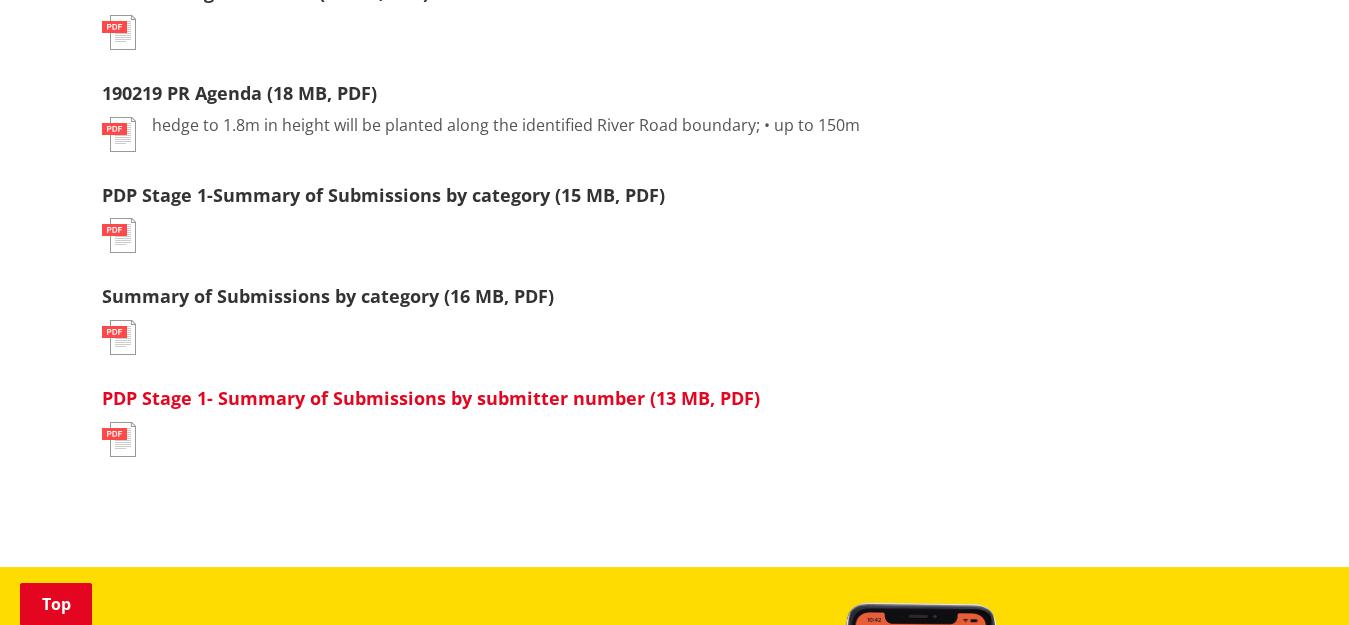 click on "PDP Stage 1- Summary of Submissions by submitter number (13 MB, PDF)" at bounding box center [431, 398] 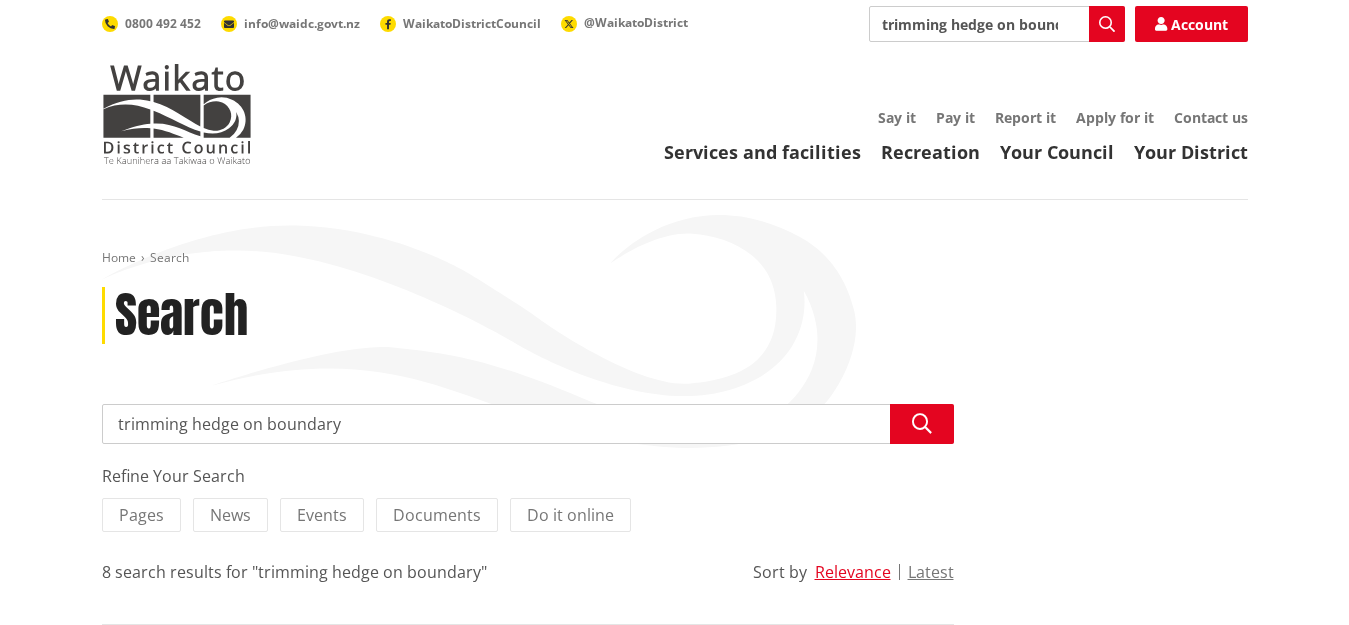 scroll, scrollTop: 1000, scrollLeft: 0, axis: vertical 